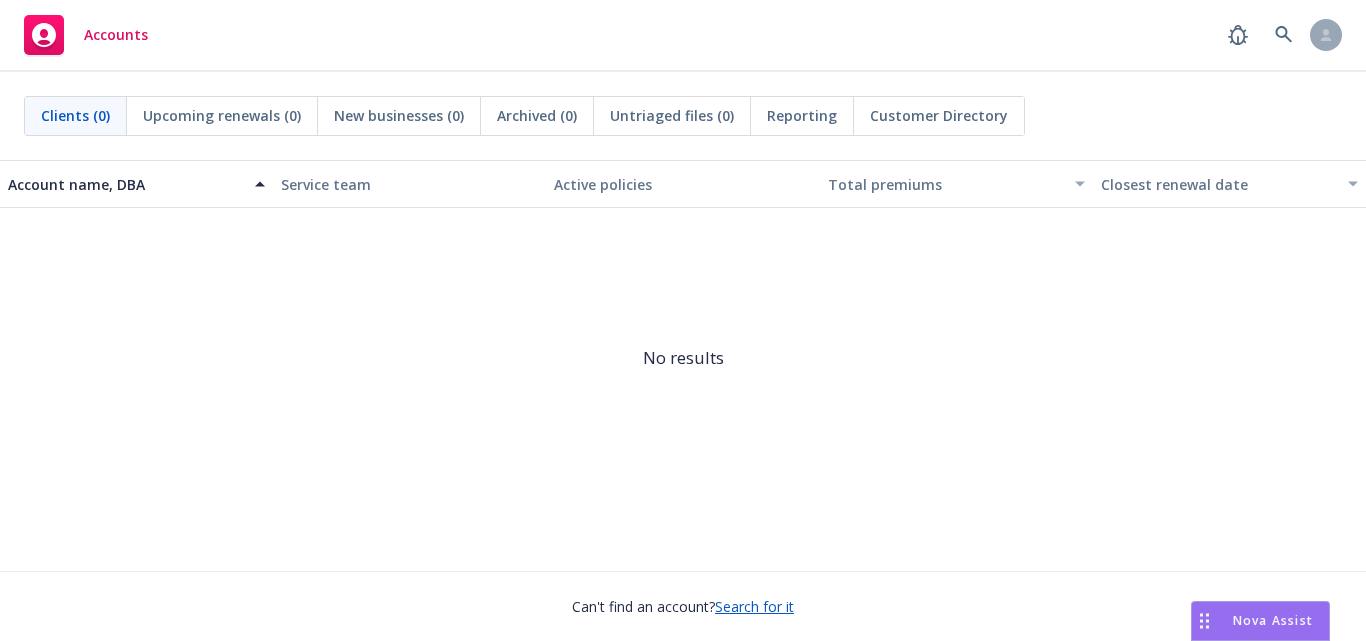 scroll, scrollTop: 0, scrollLeft: 0, axis: both 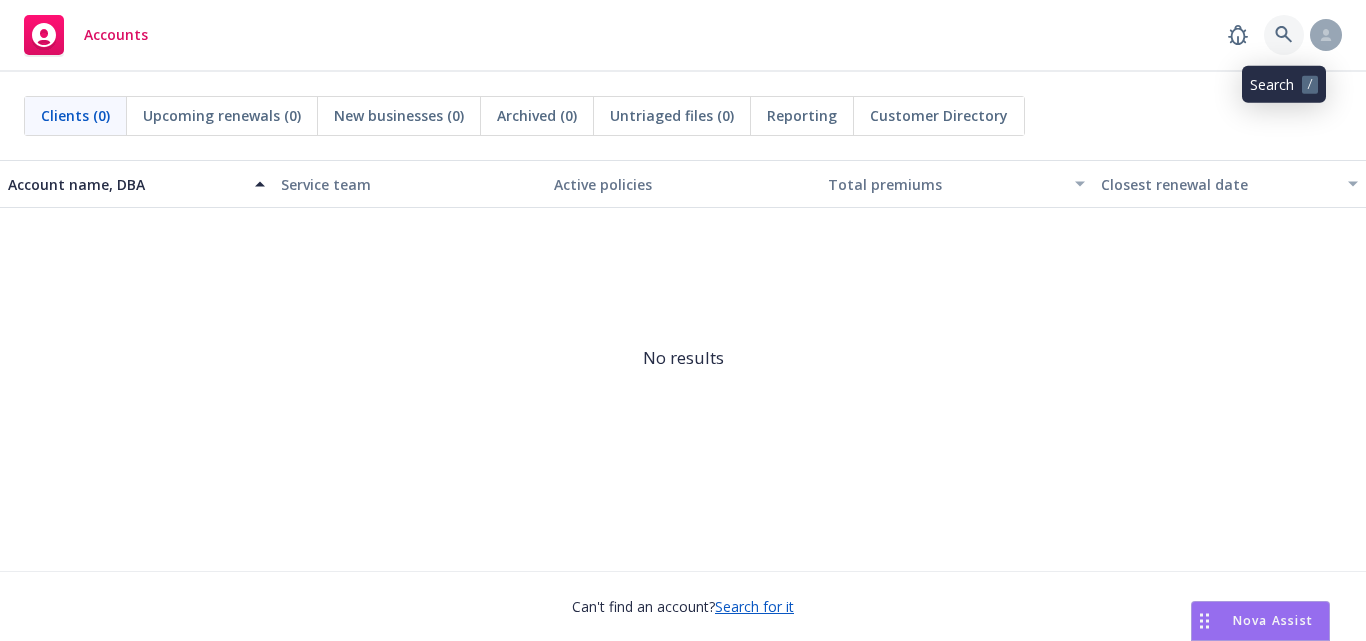 click 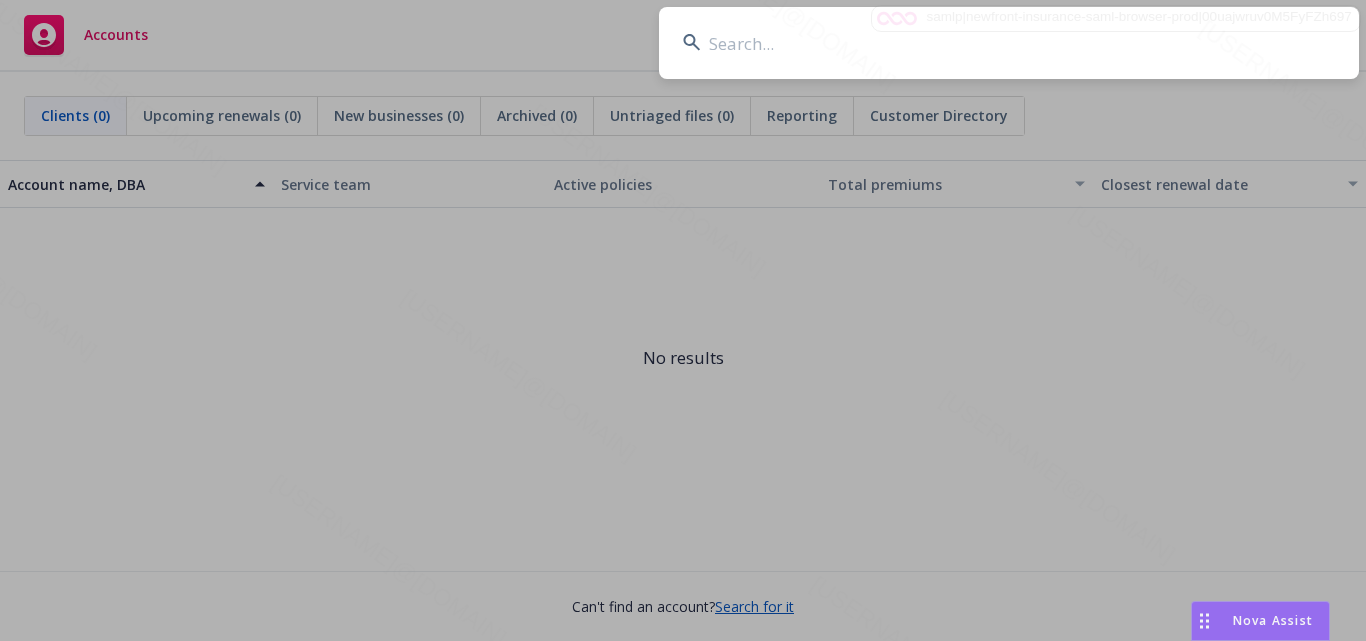 click at bounding box center [1009, 43] 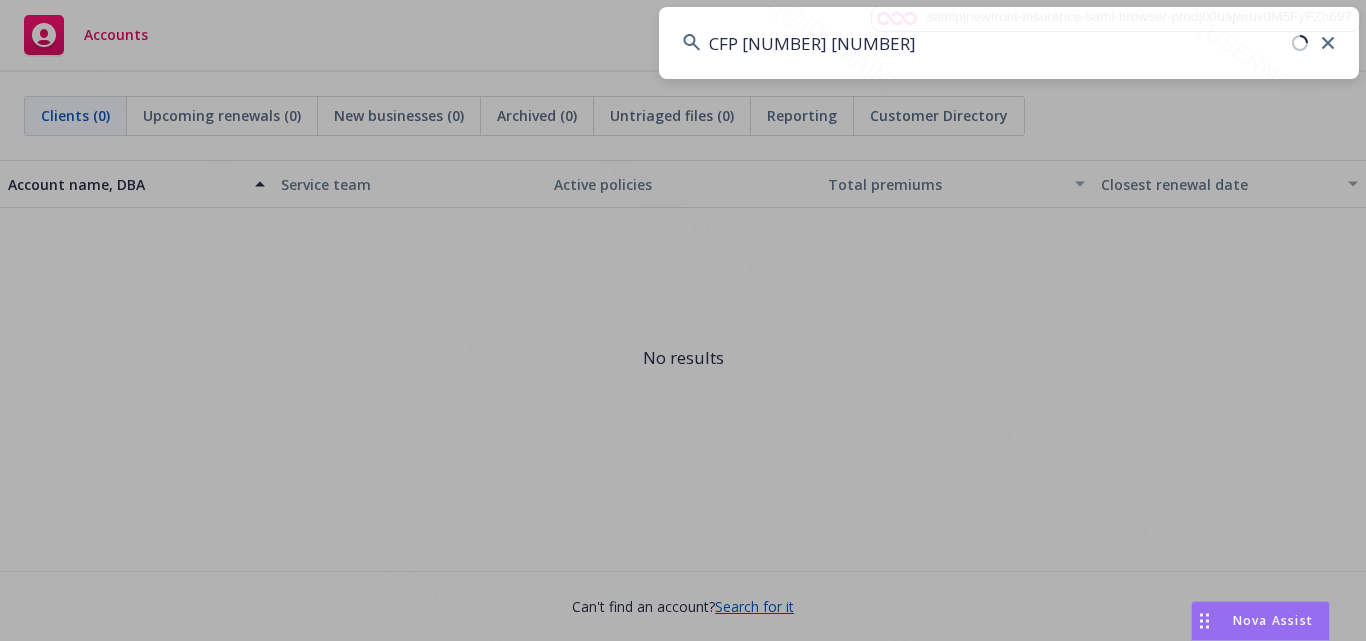 click on "CFP 011025785 03" at bounding box center [1009, 43] 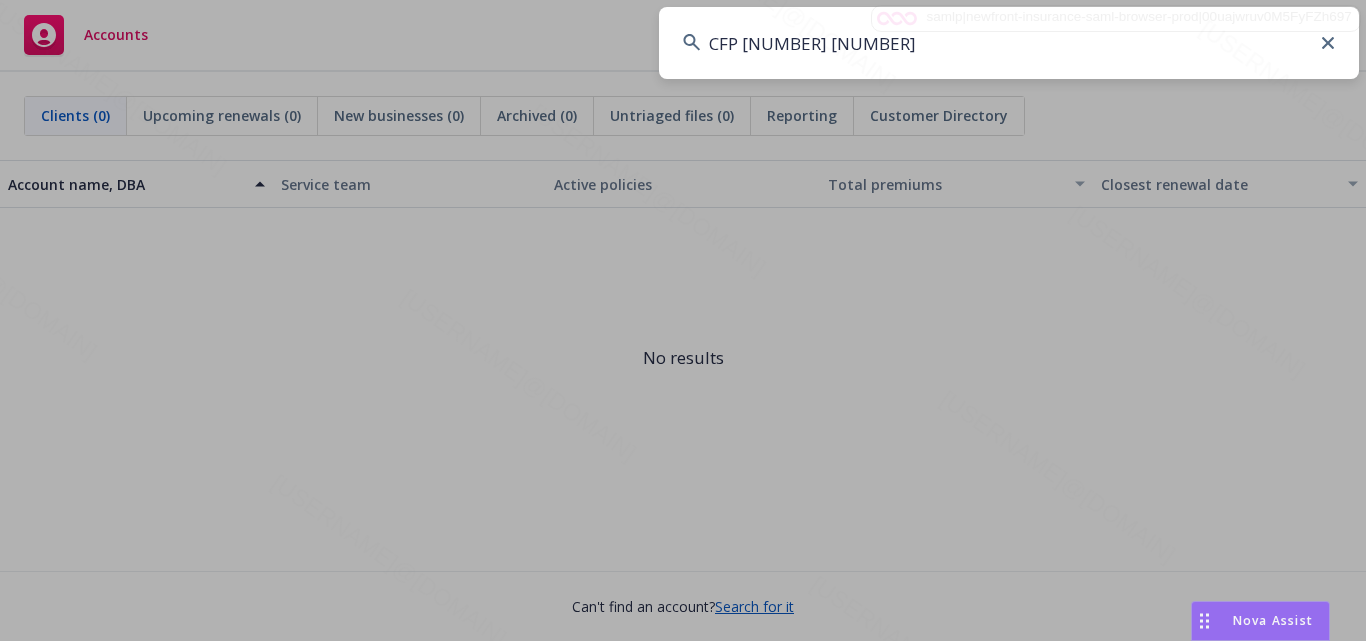 type on "CFP 011025785 03" 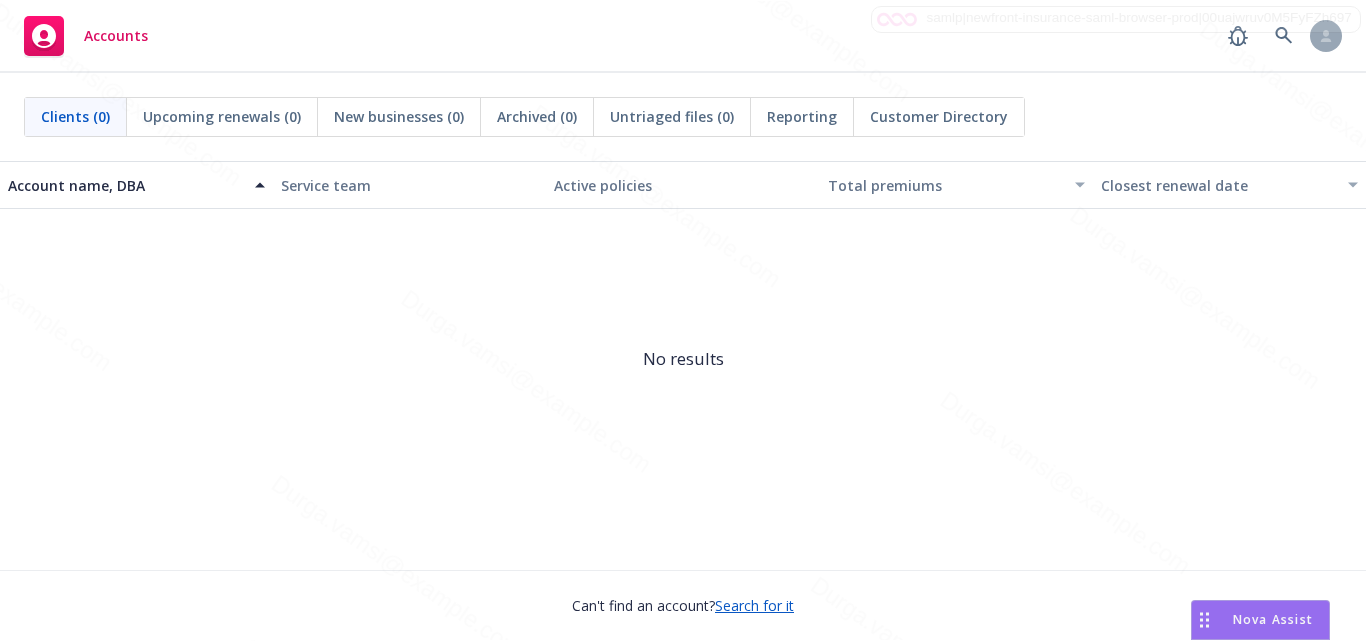scroll, scrollTop: 0, scrollLeft: 0, axis: both 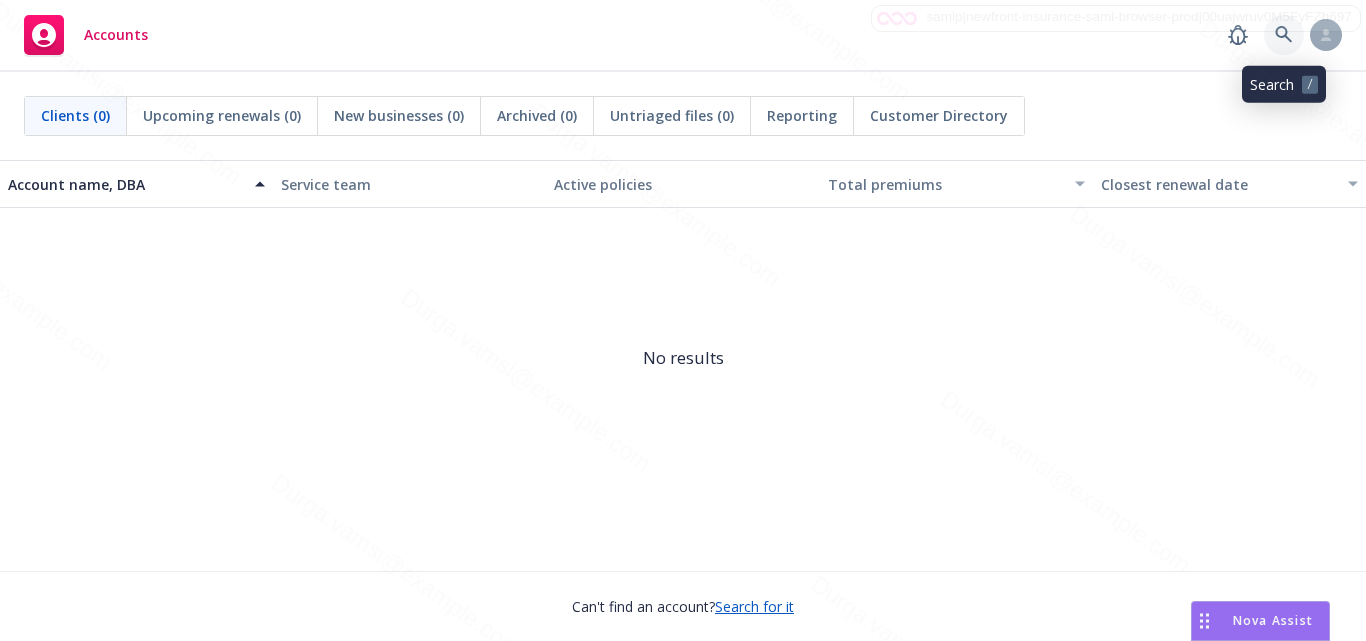 click 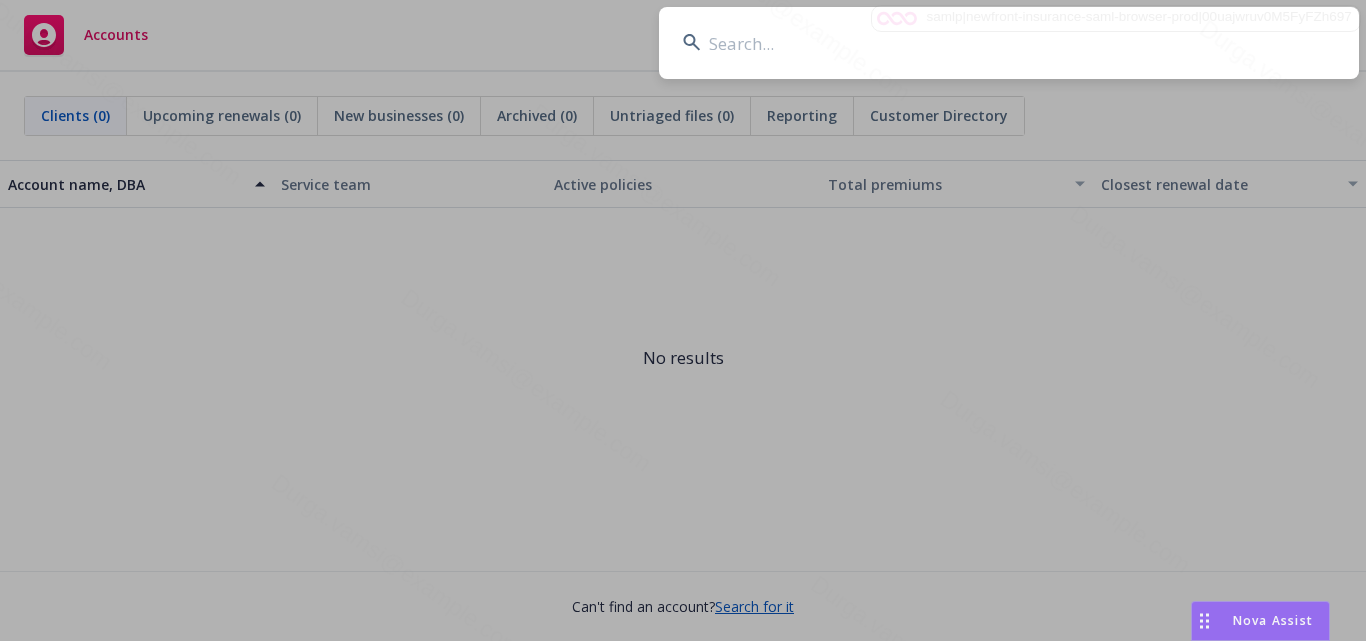 click at bounding box center [1009, 43] 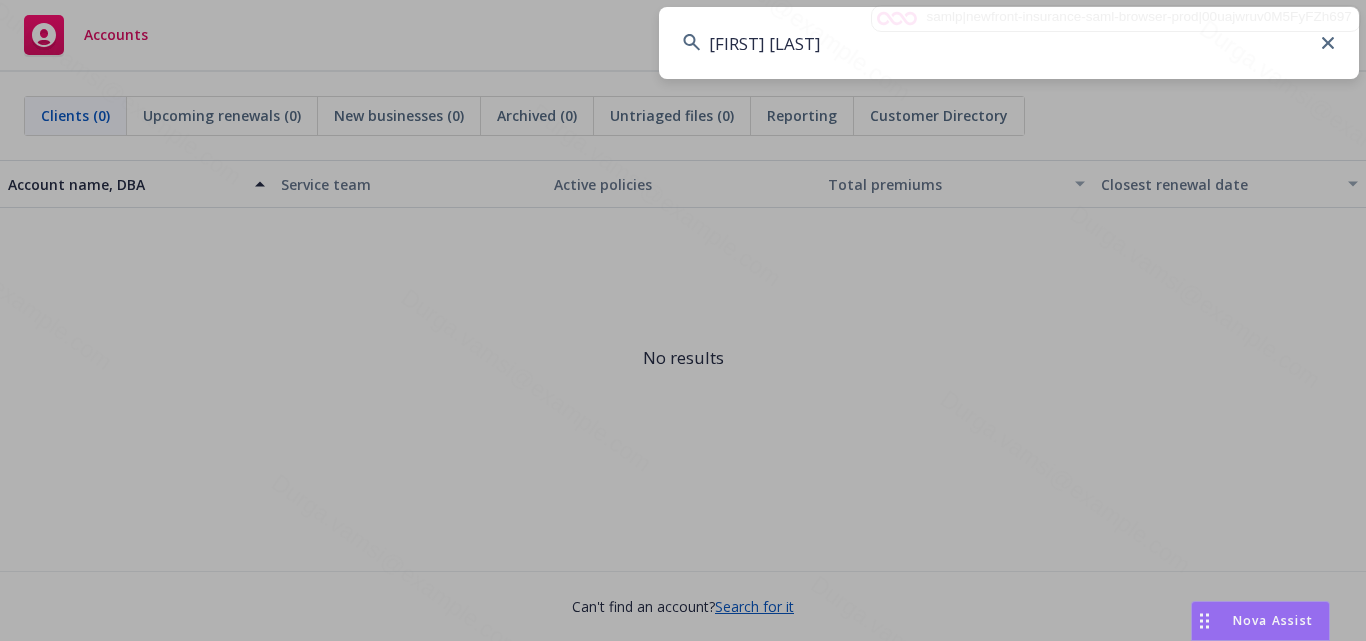 type on "[FIRST] [LAST]" 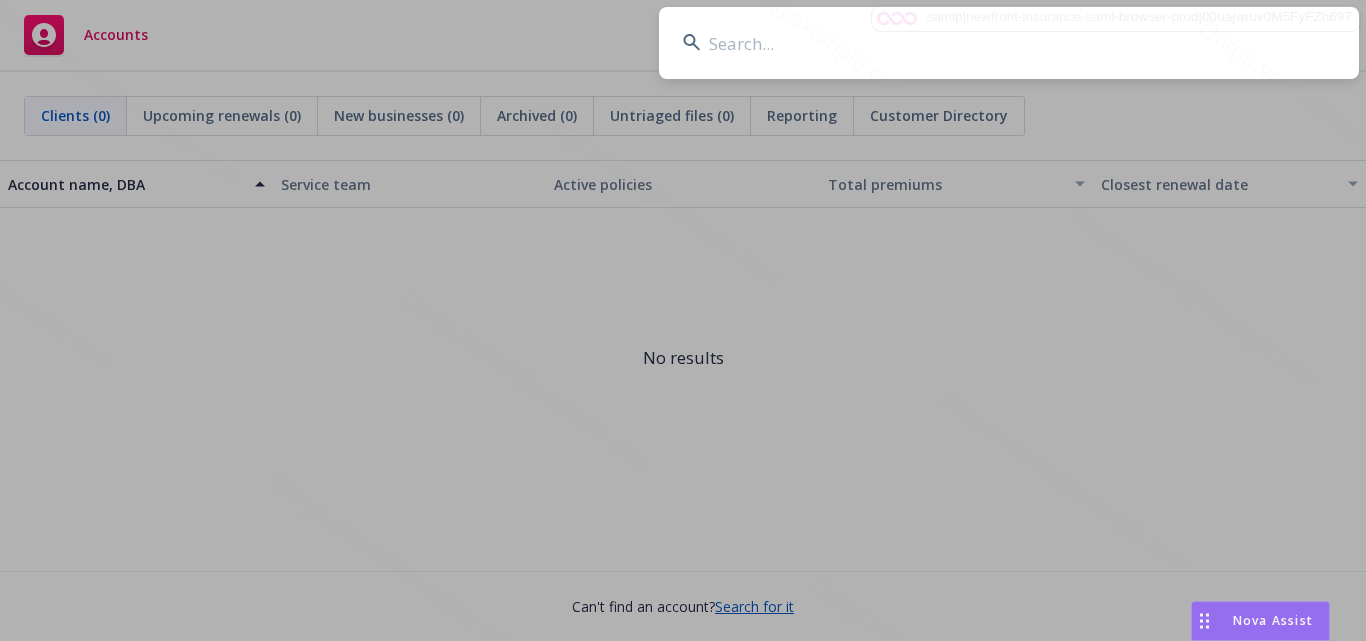 click at bounding box center [1009, 43] 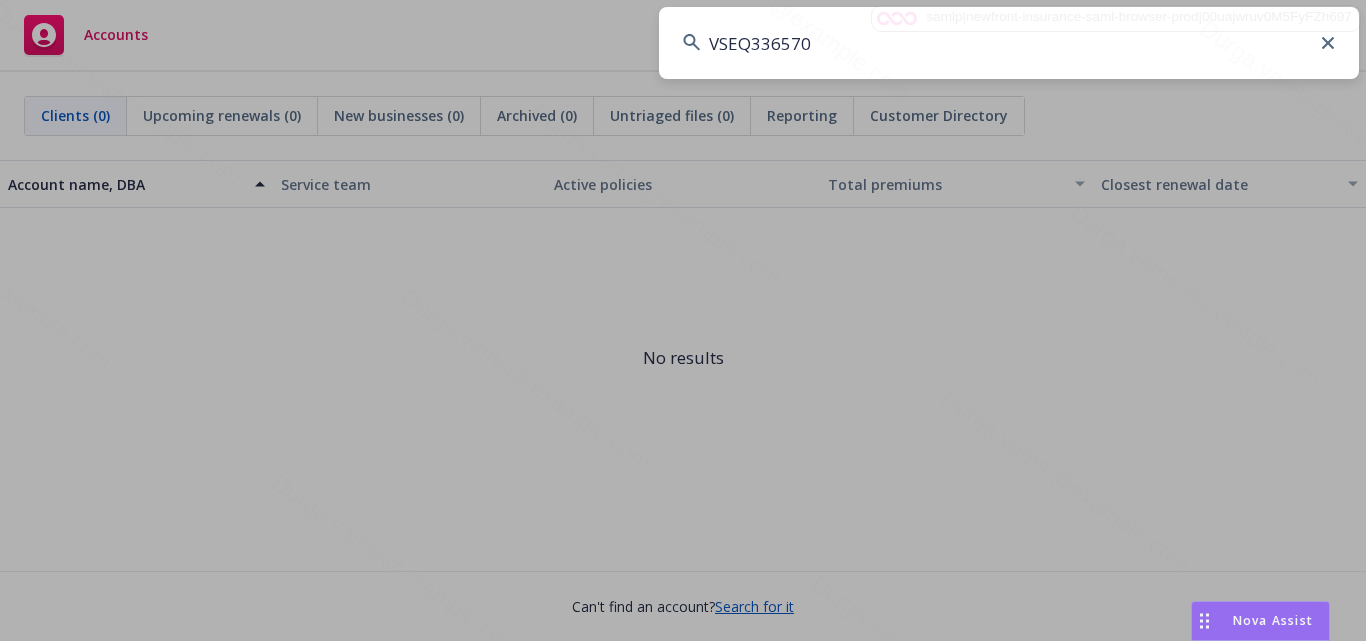 type on "VSEQ336570" 